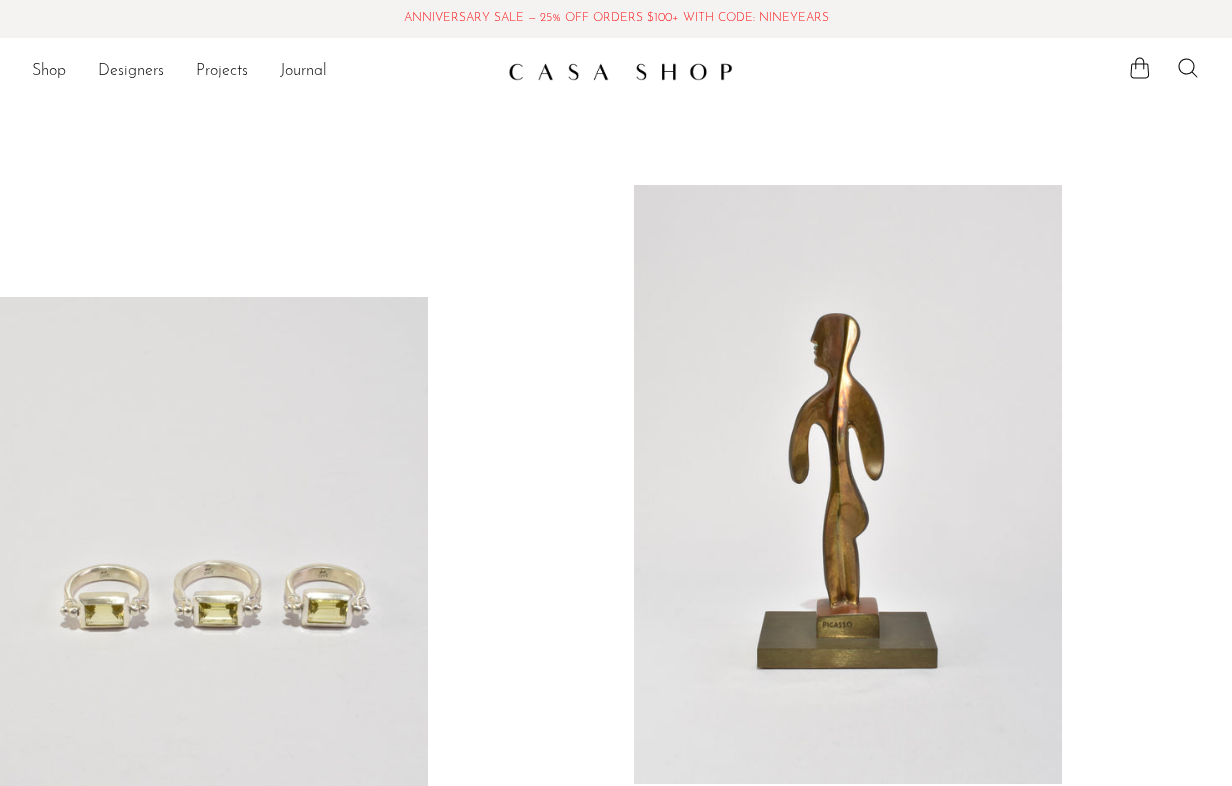 scroll, scrollTop: 0, scrollLeft: 0, axis: both 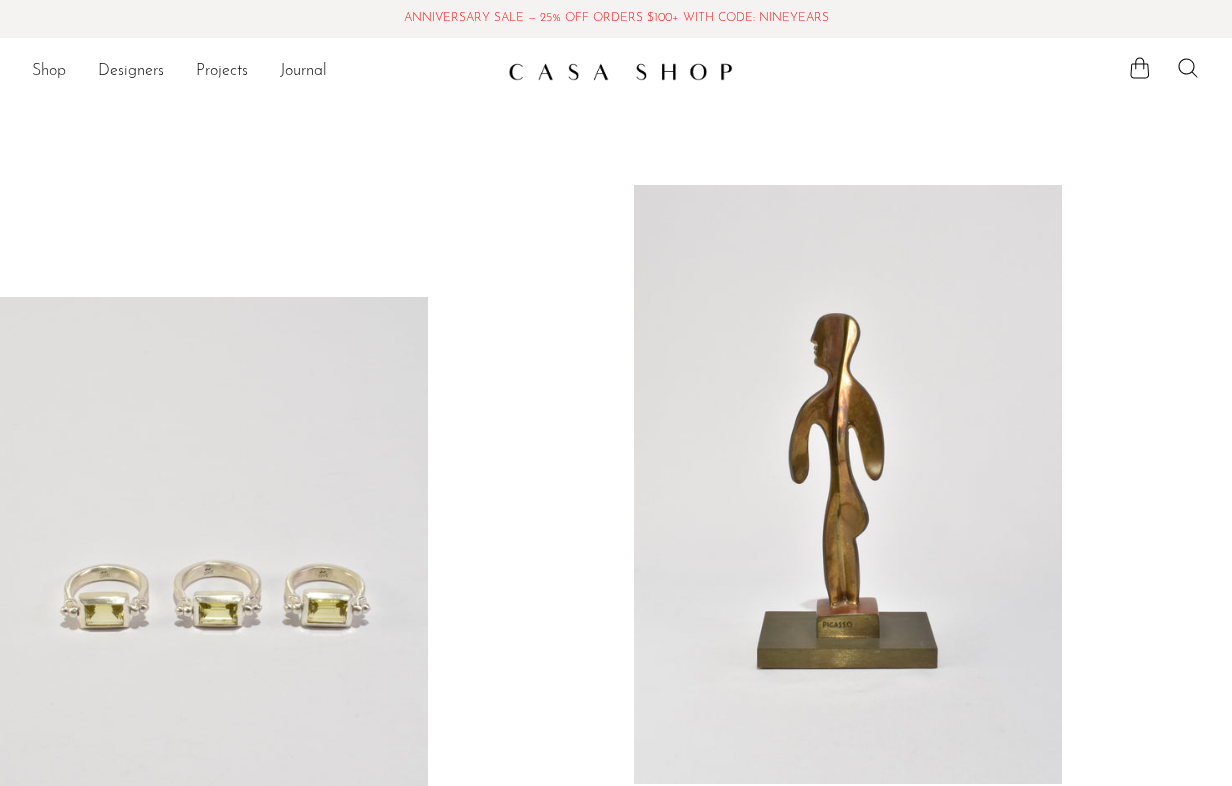 click on "Shop" at bounding box center (49, 72) 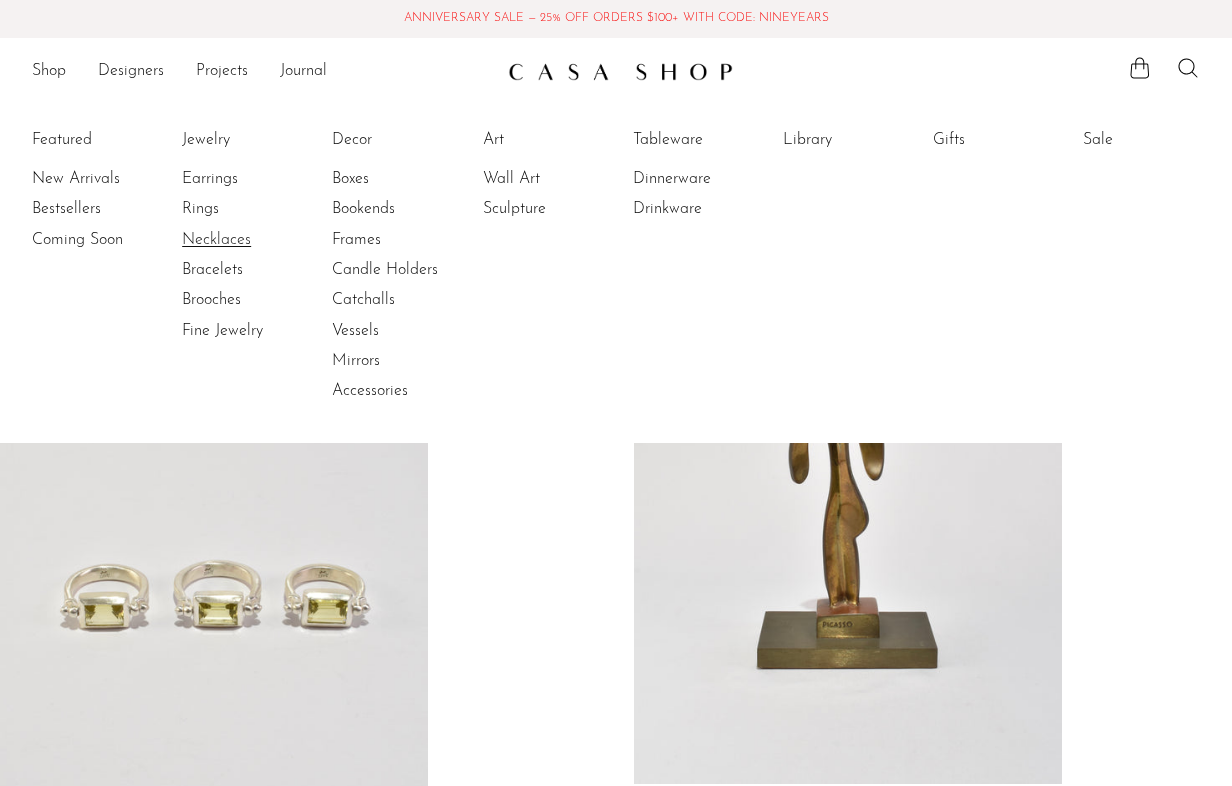 click on "Necklaces" at bounding box center (257, 240) 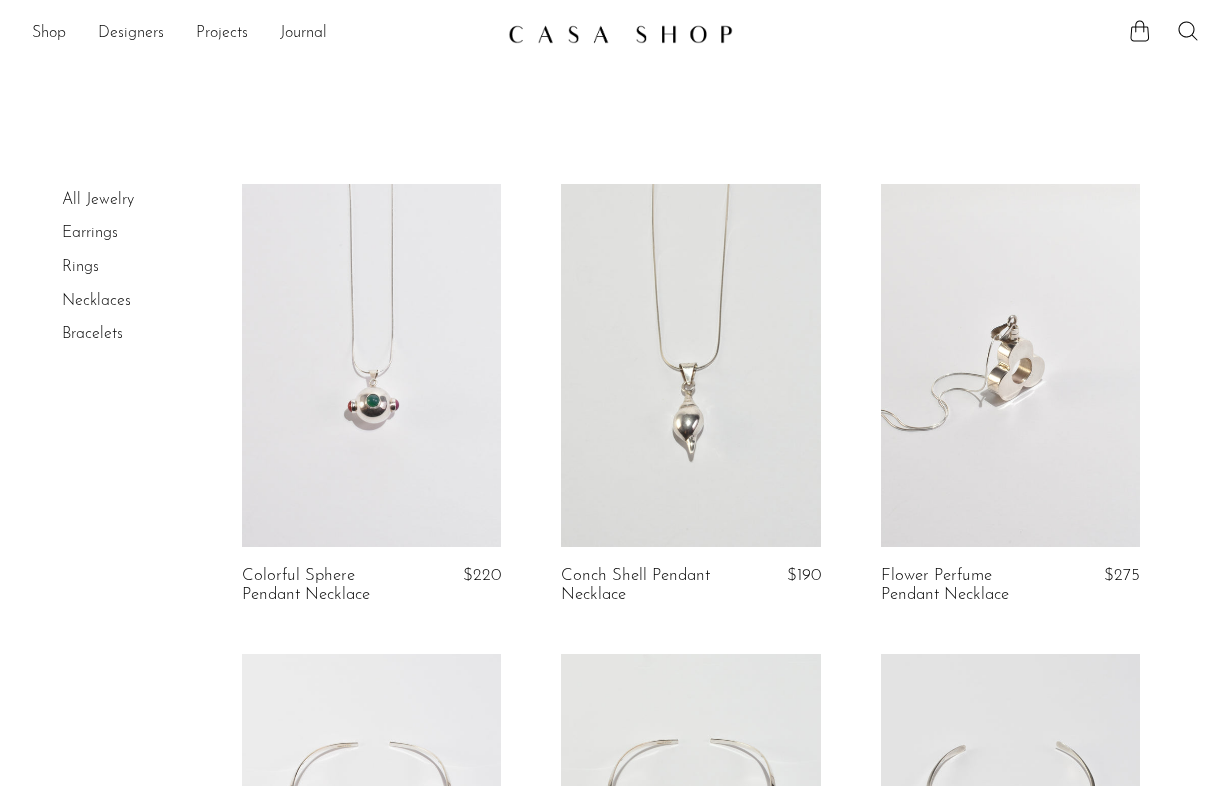 scroll, scrollTop: 0, scrollLeft: 0, axis: both 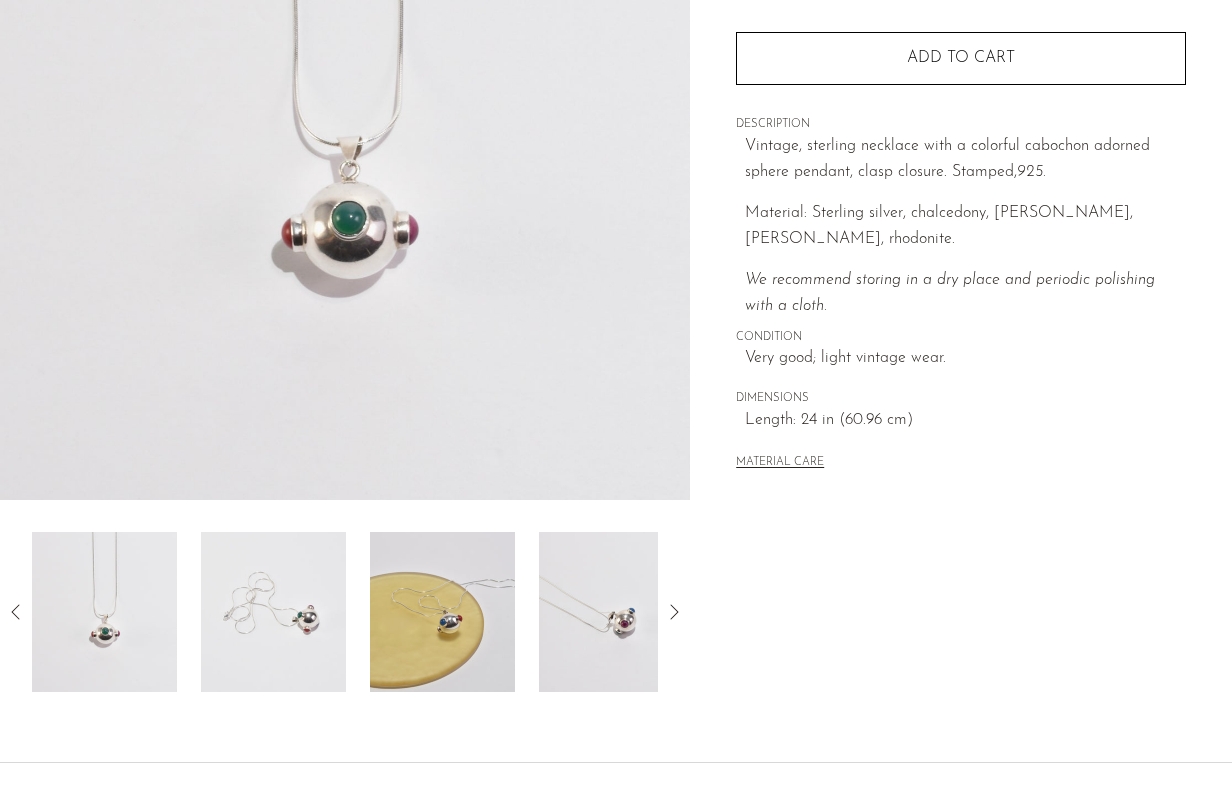click at bounding box center (611, 612) 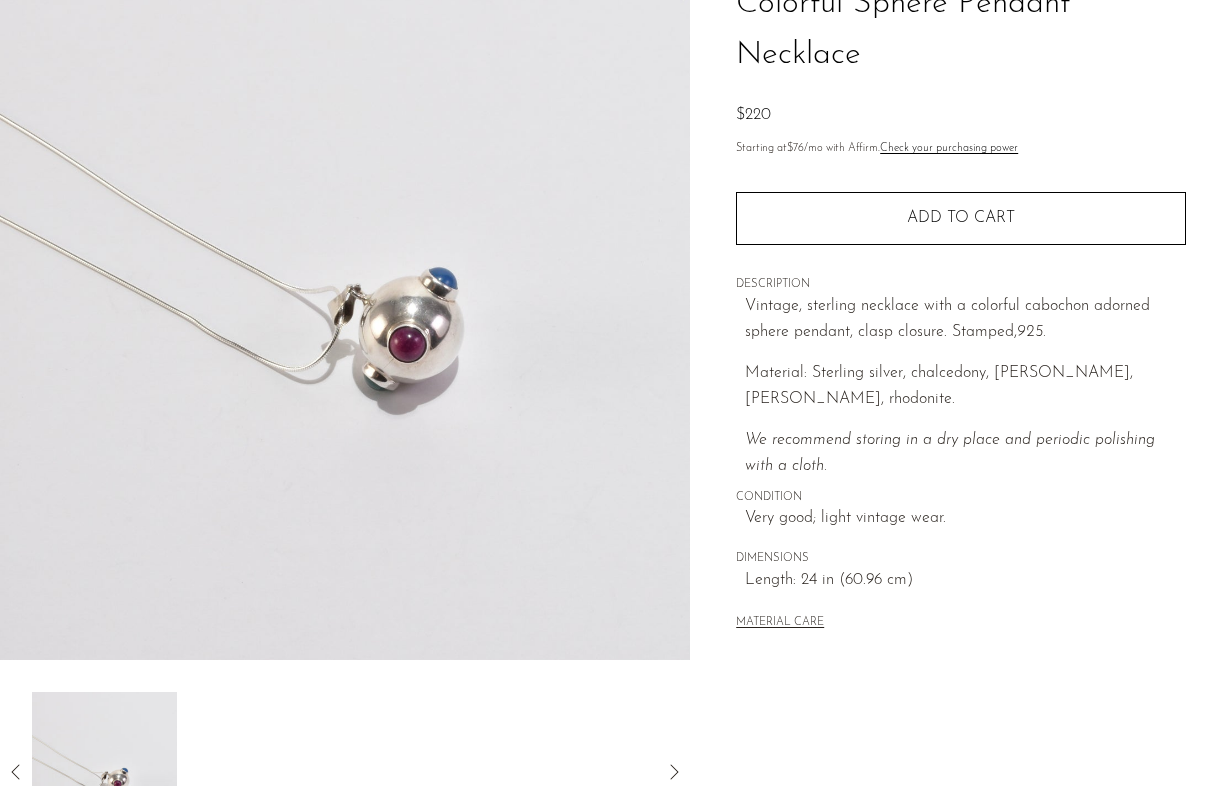 scroll, scrollTop: 169, scrollLeft: 0, axis: vertical 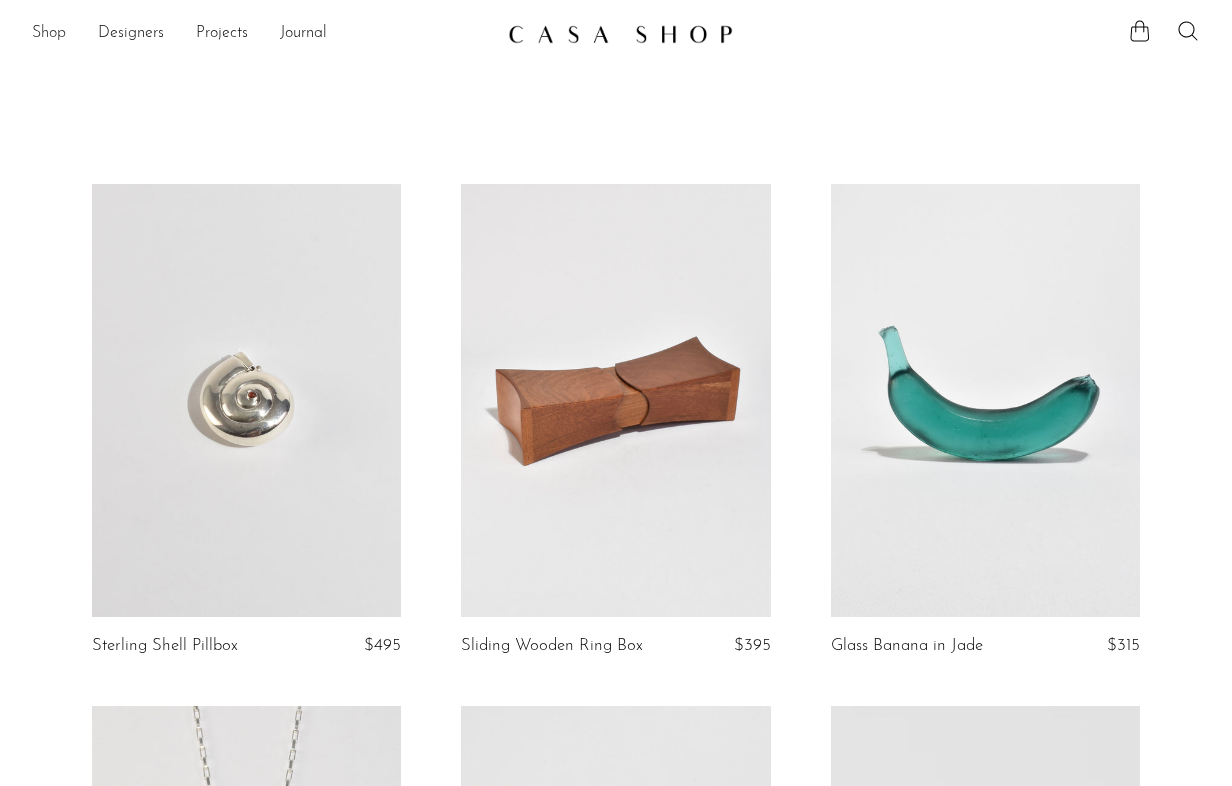 click on "Shop" at bounding box center [49, 34] 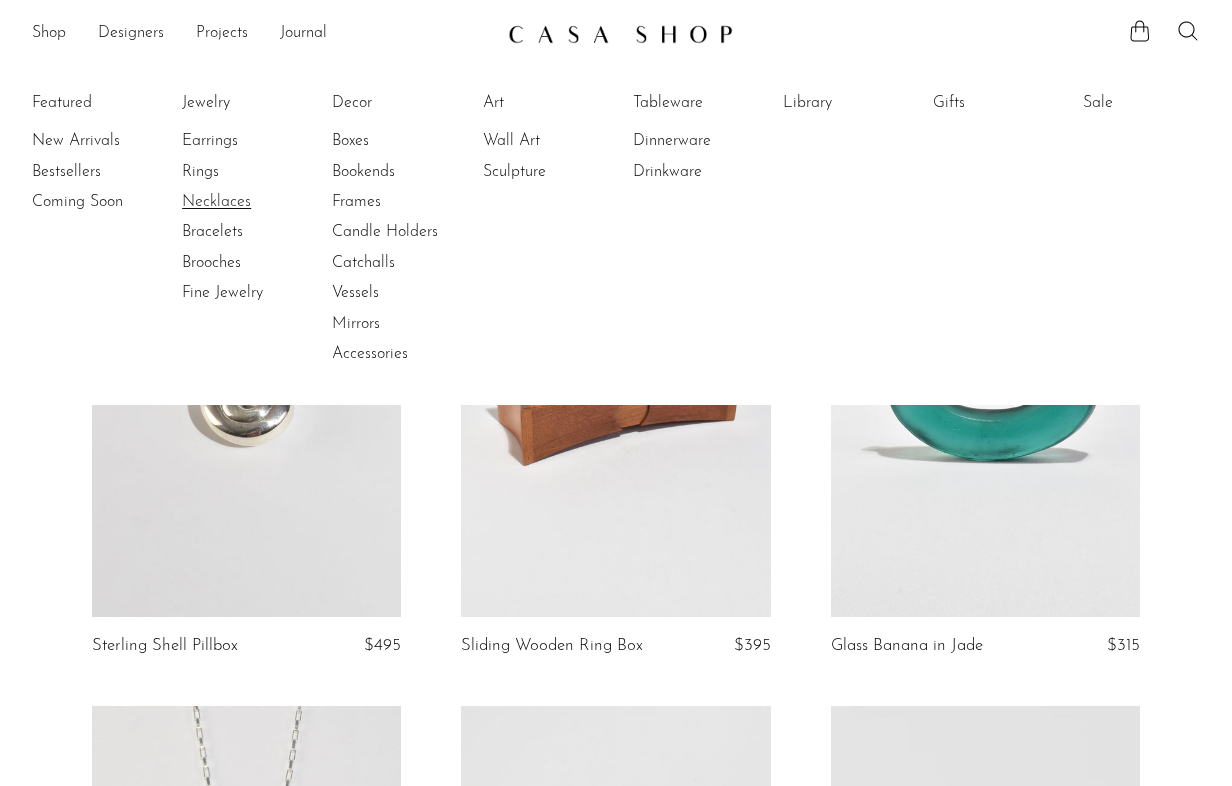 click on "Necklaces" at bounding box center [257, 202] 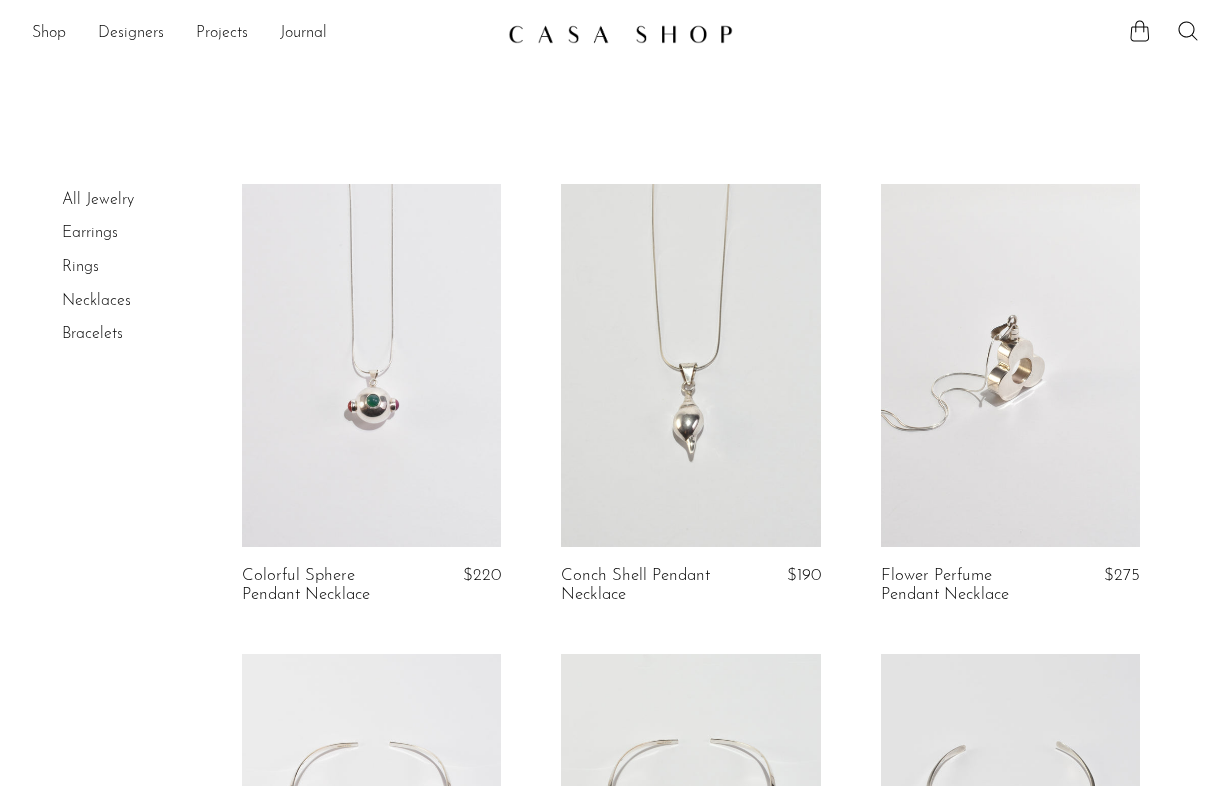 scroll, scrollTop: 0, scrollLeft: 0, axis: both 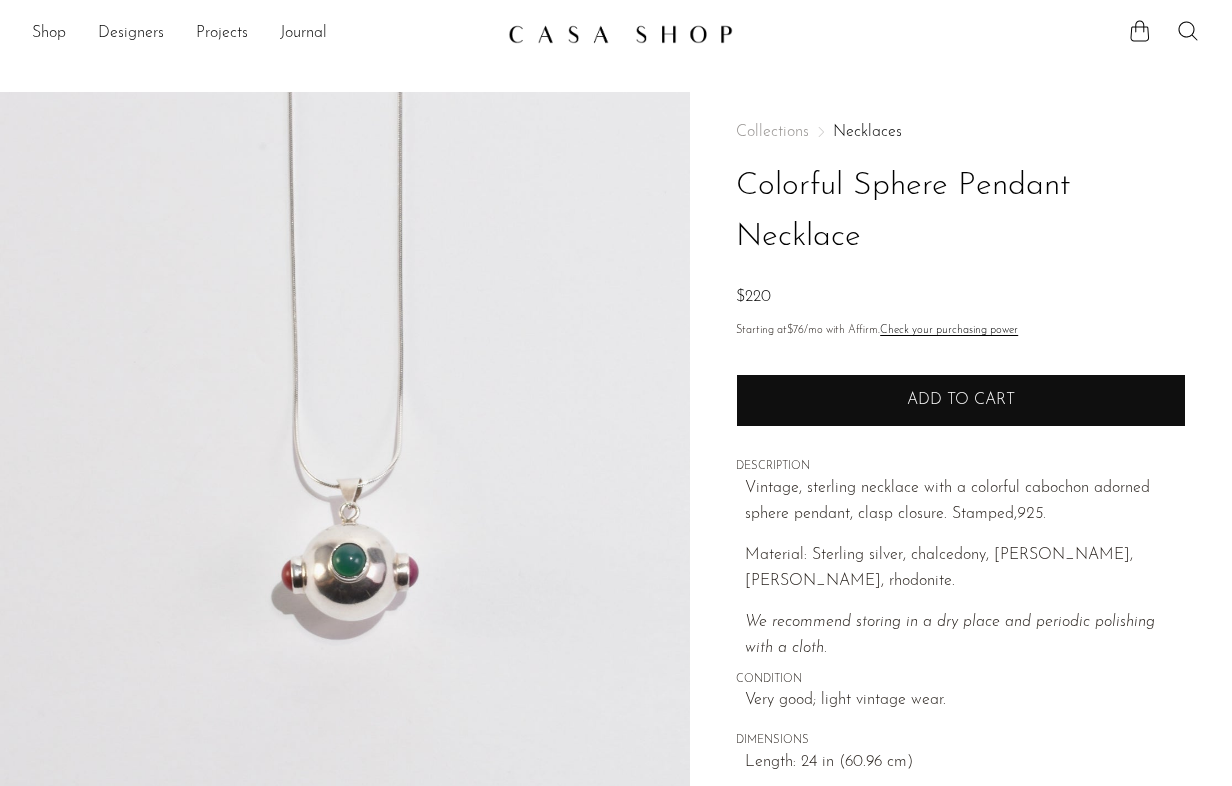 click on "Add to cart" at bounding box center (961, 400) 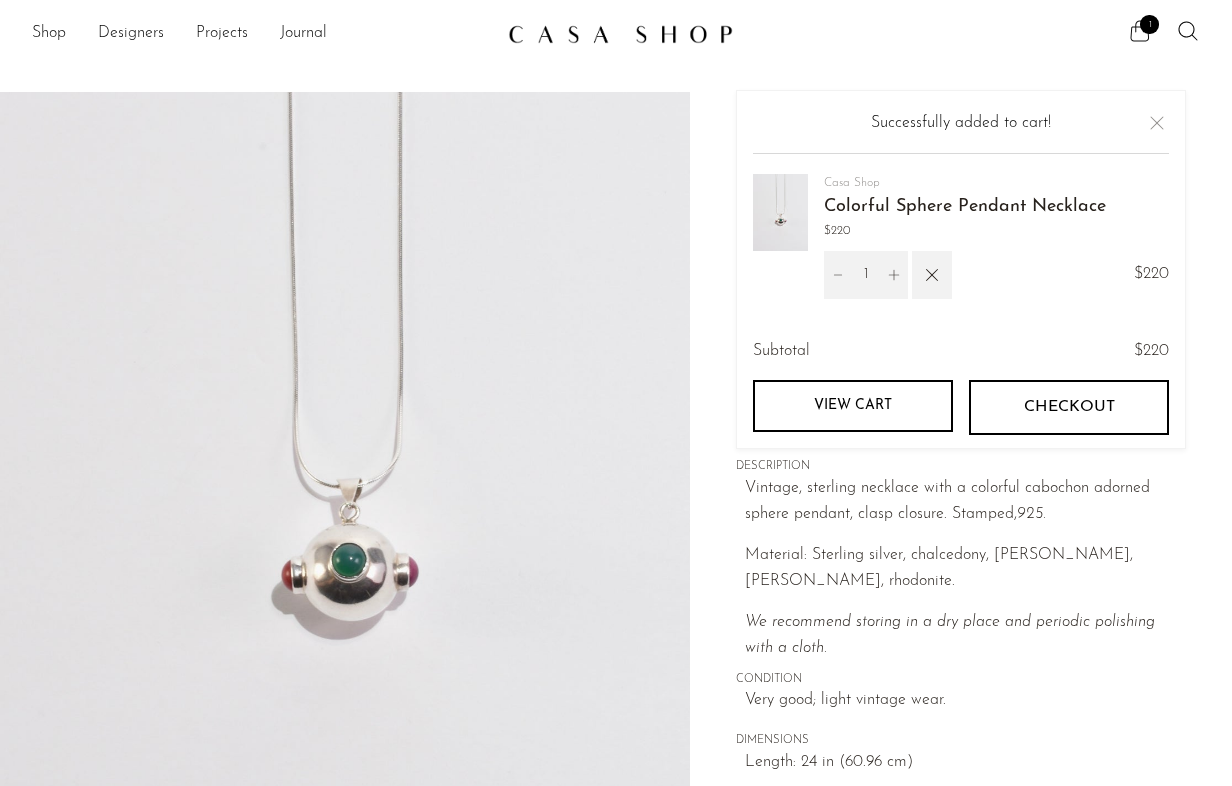 click 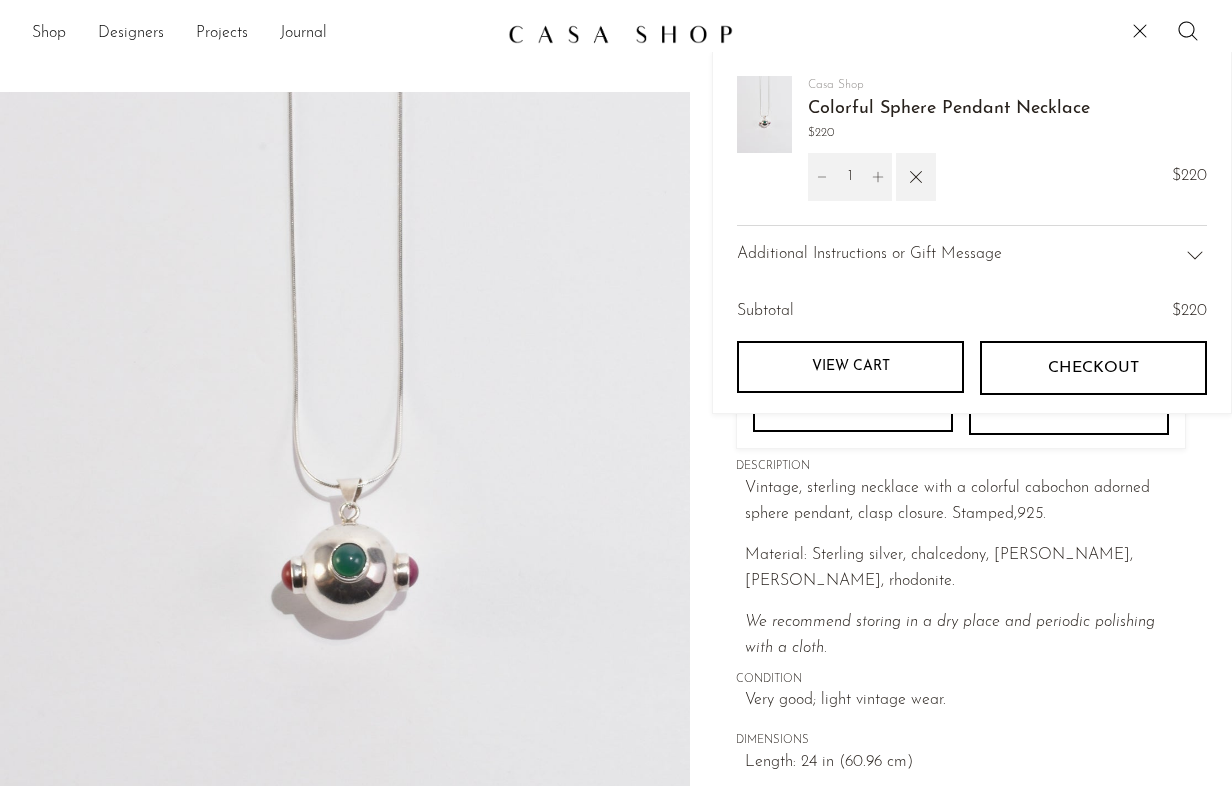 click on "Checkout" at bounding box center (1093, 368) 